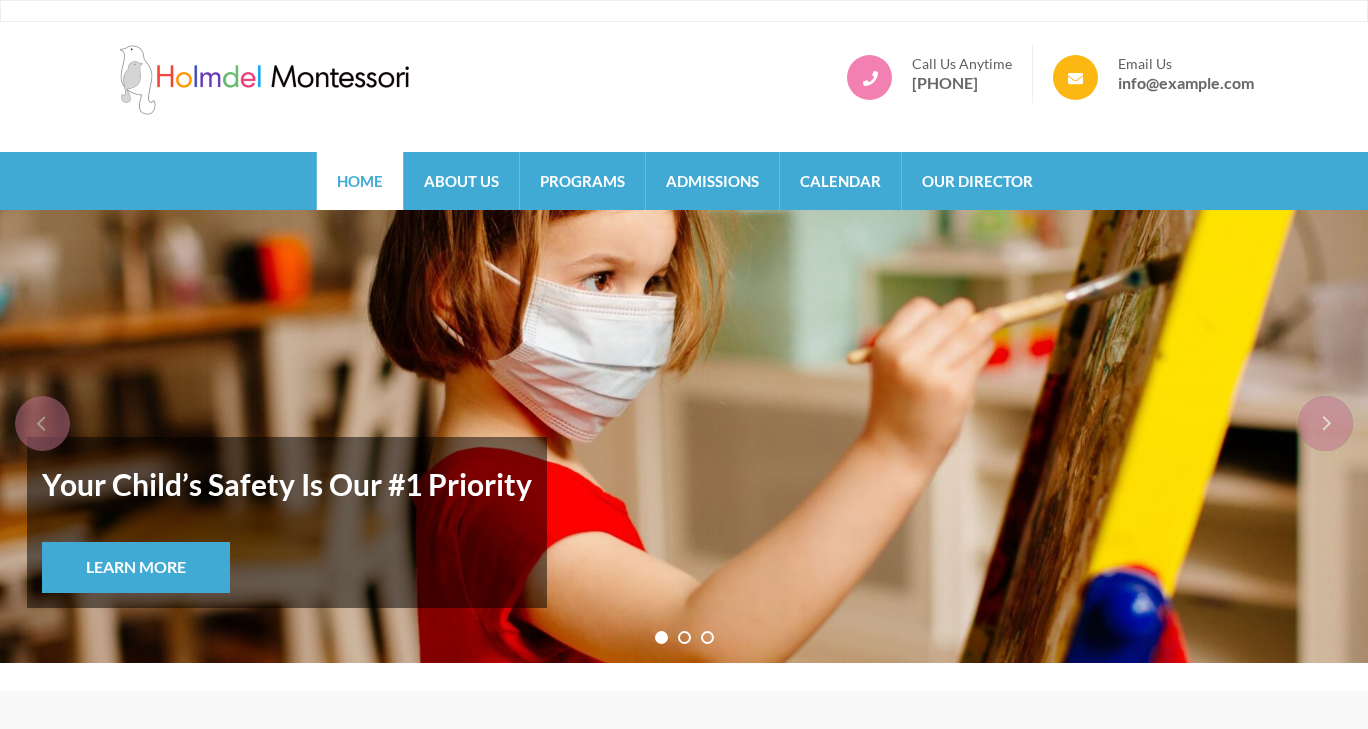 scroll, scrollTop: 0, scrollLeft: 0, axis: both 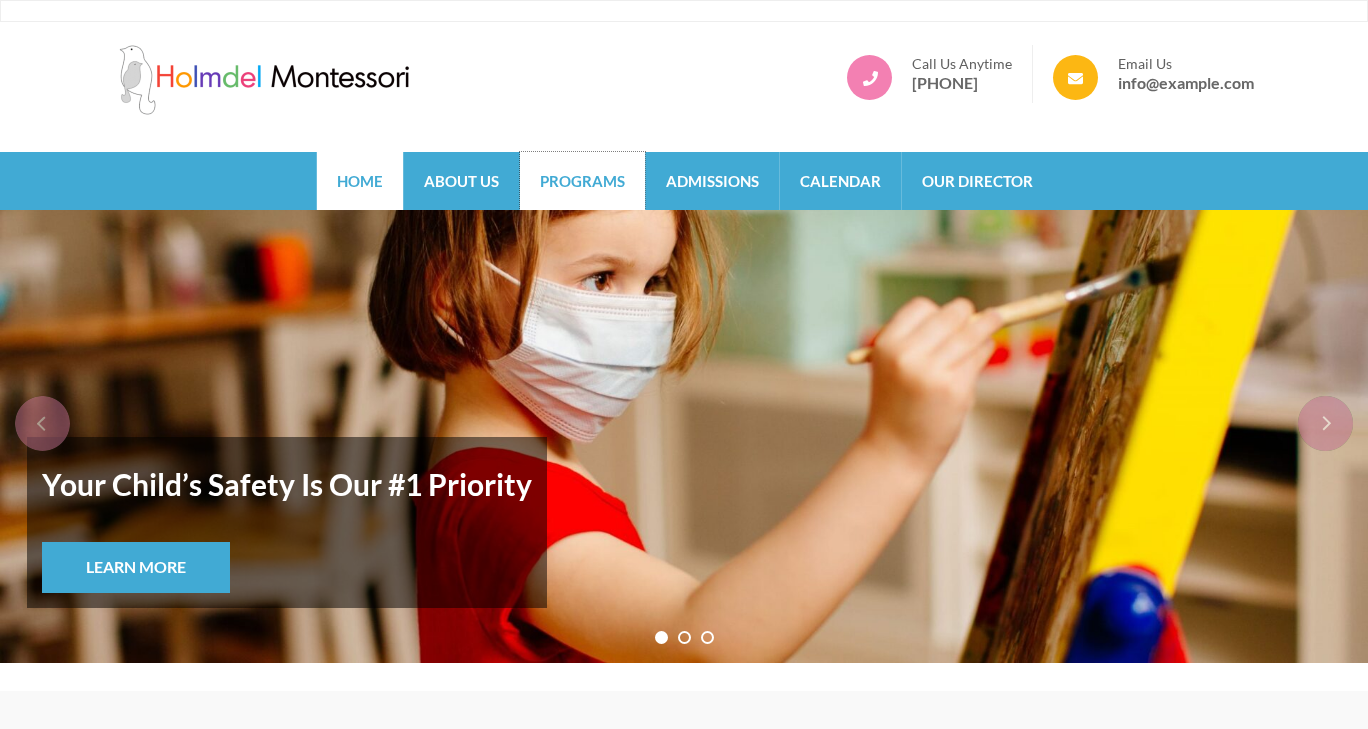 click on "Programs" at bounding box center [582, 181] 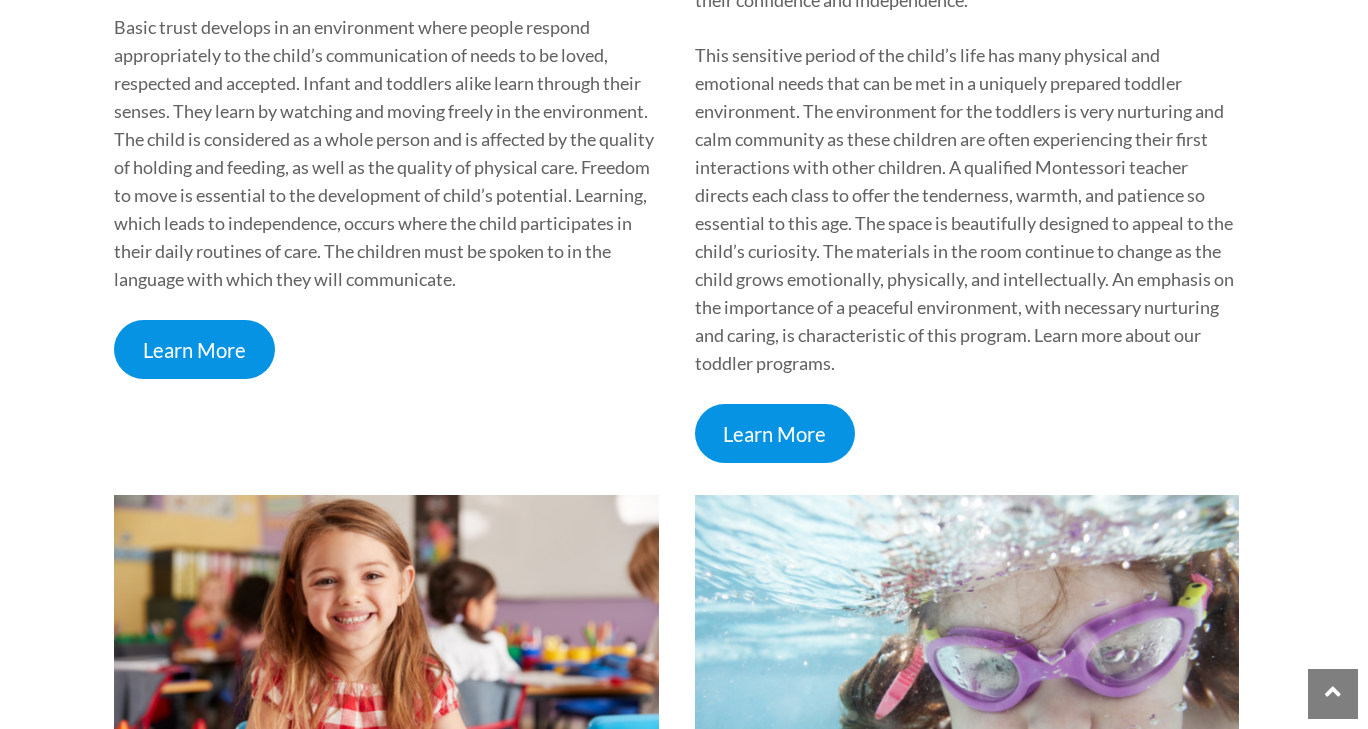 scroll, scrollTop: 963, scrollLeft: 0, axis: vertical 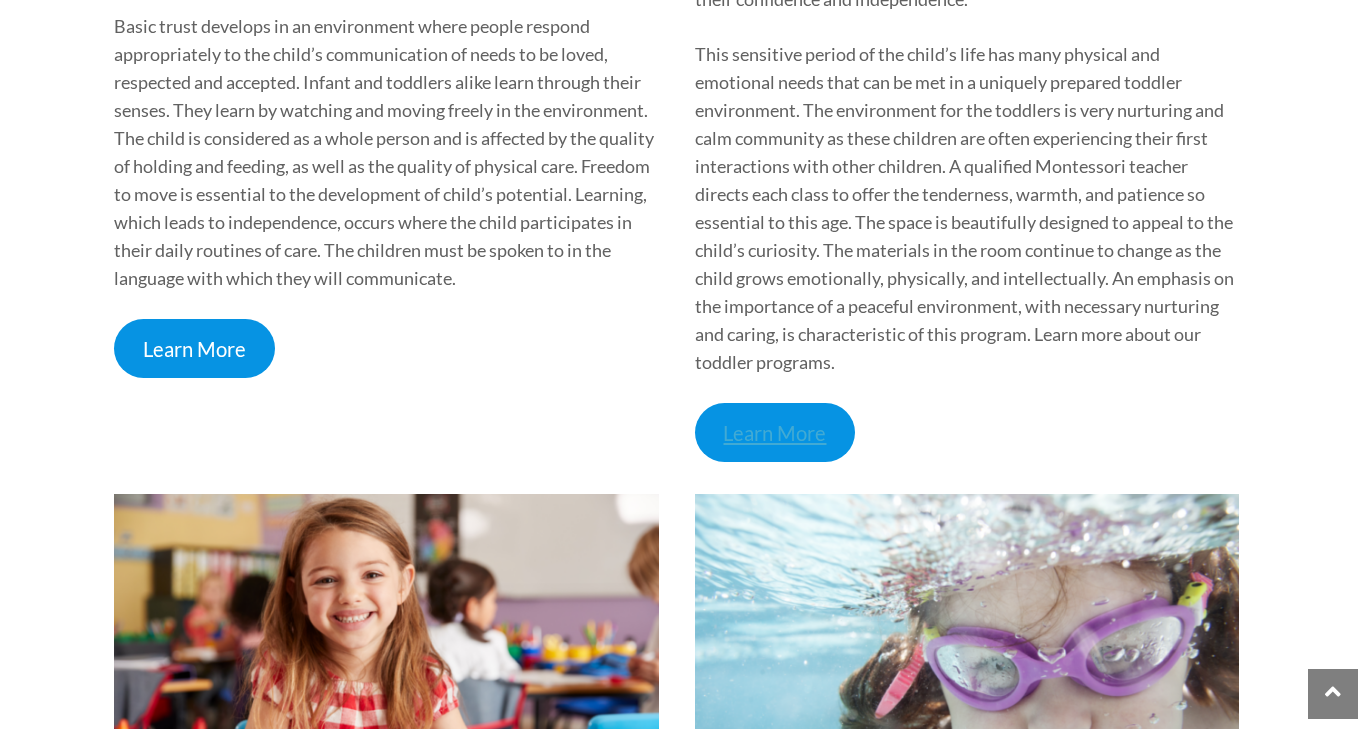 click on "Learn More" at bounding box center (775, 432) 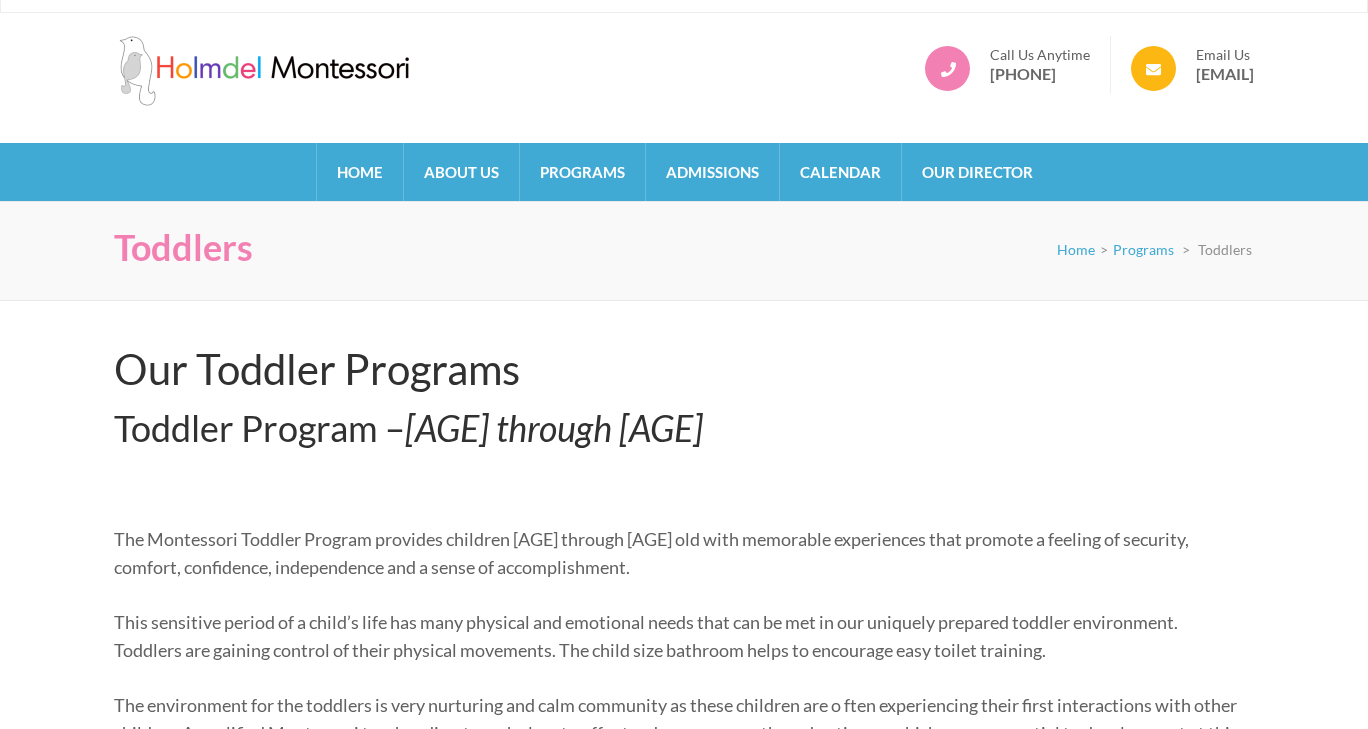 scroll, scrollTop: 0, scrollLeft: 0, axis: both 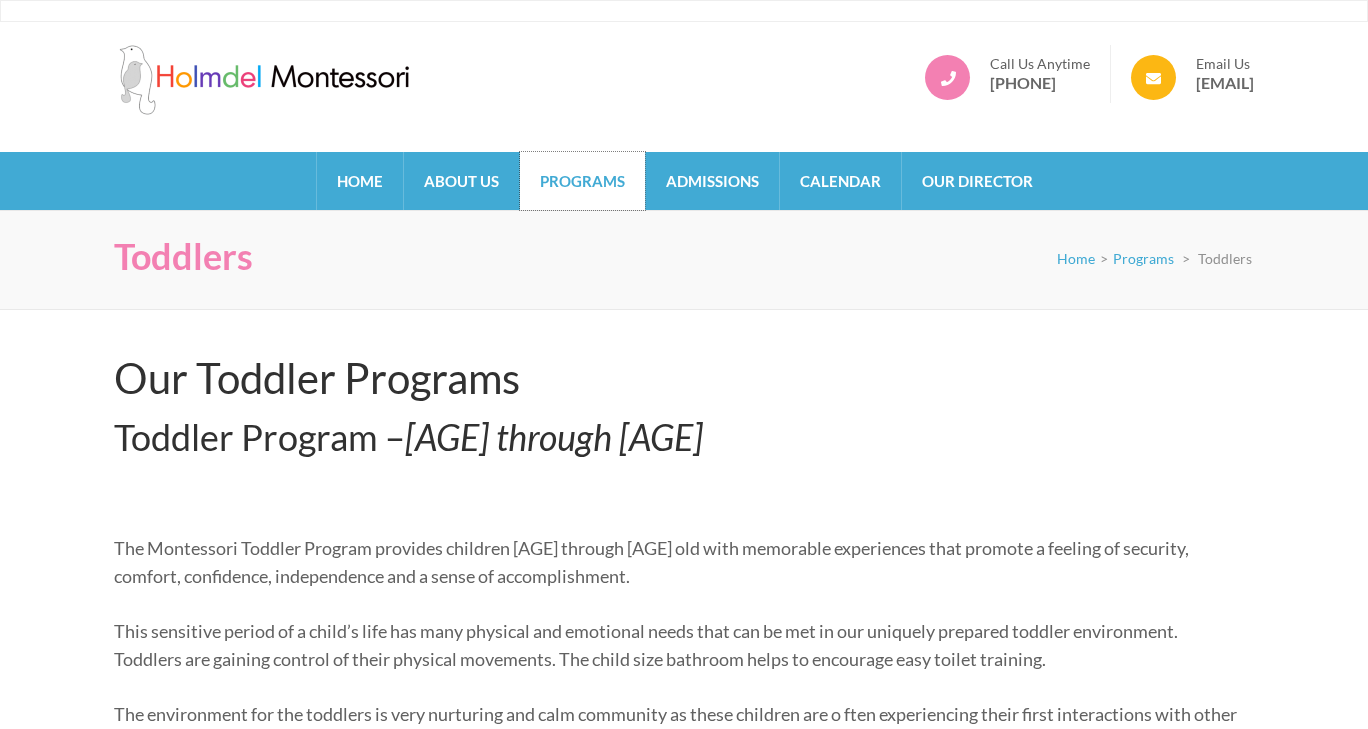 click on "Programs" at bounding box center (582, 181) 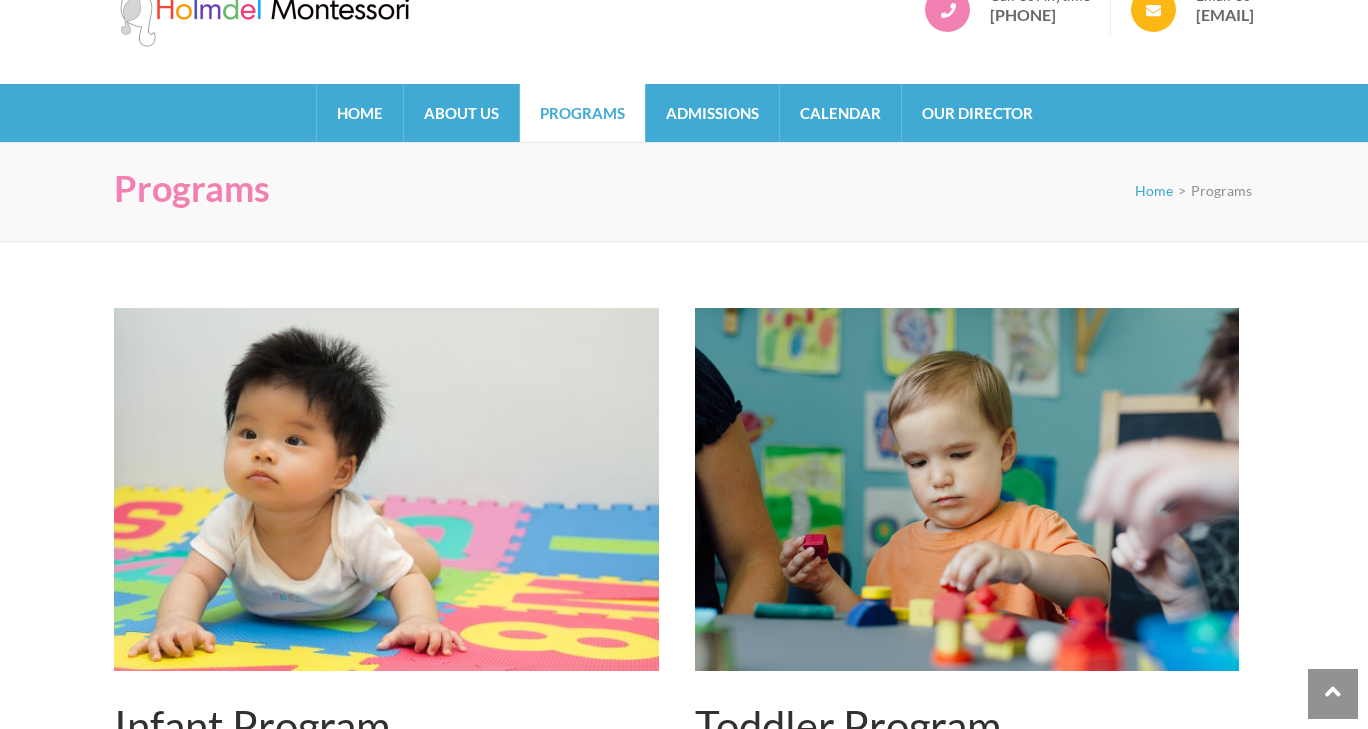 scroll, scrollTop: 0, scrollLeft: 0, axis: both 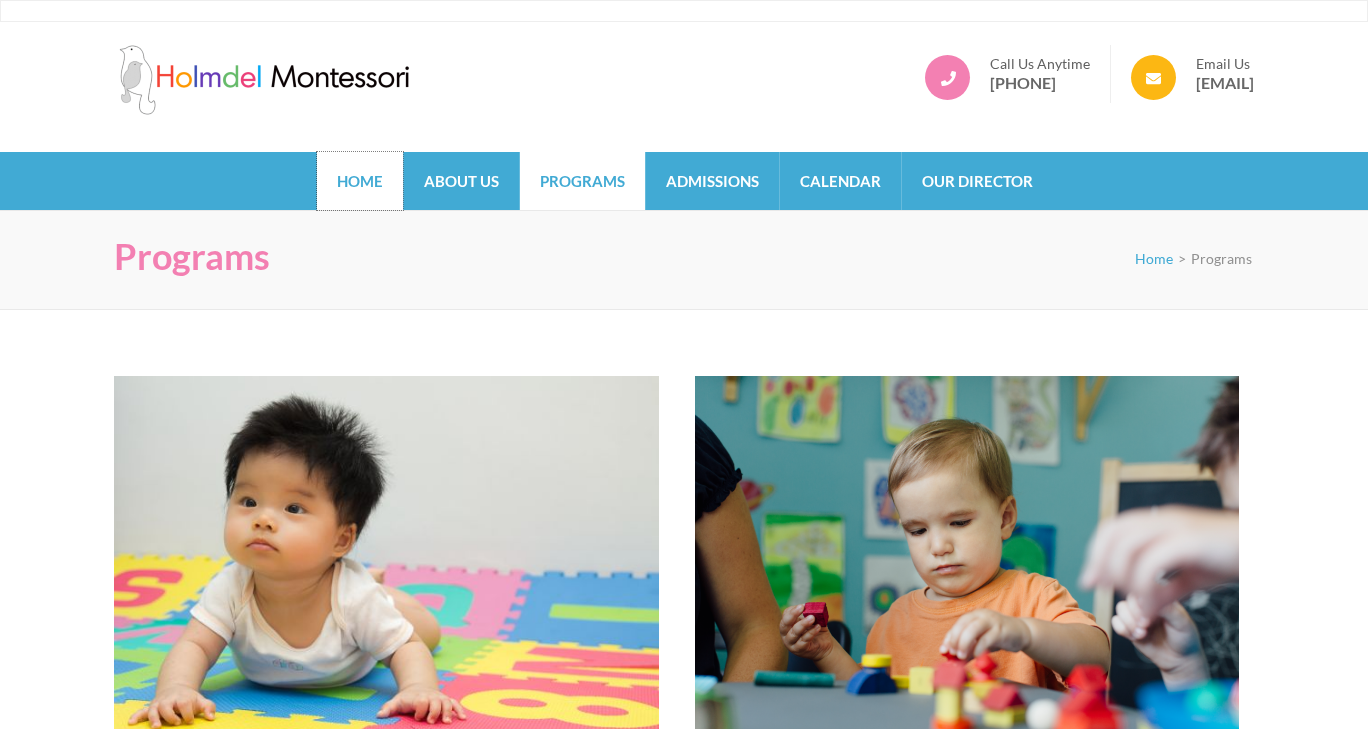 click on "Home" at bounding box center [360, 181] 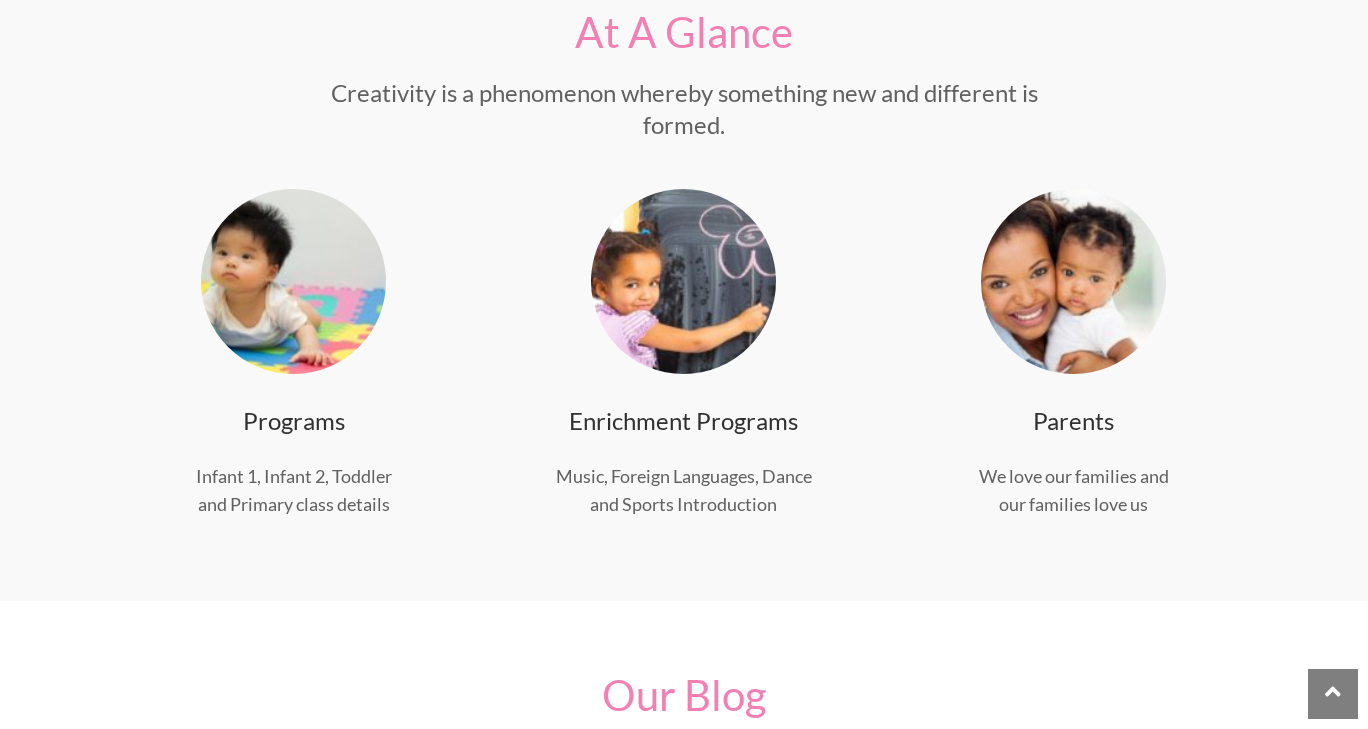 scroll, scrollTop: 0, scrollLeft: 0, axis: both 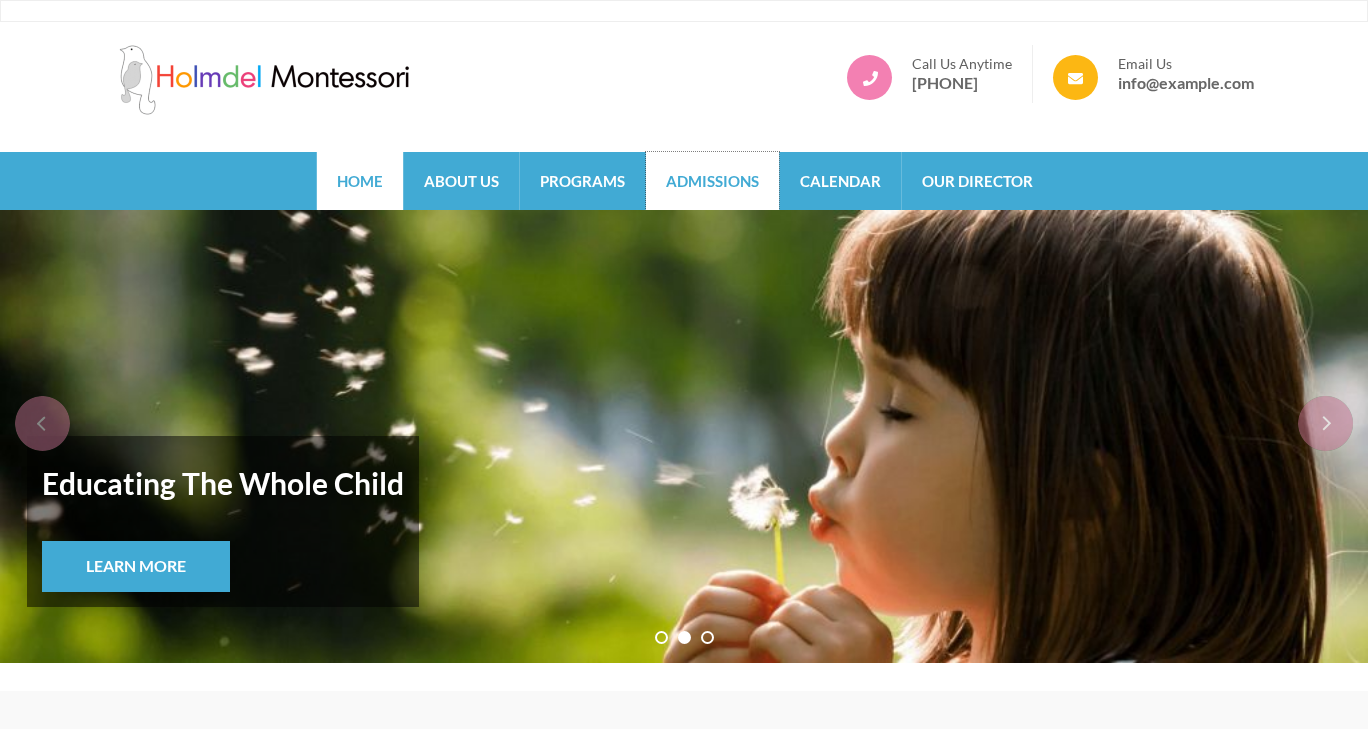 click on "Admissions" at bounding box center (712, 181) 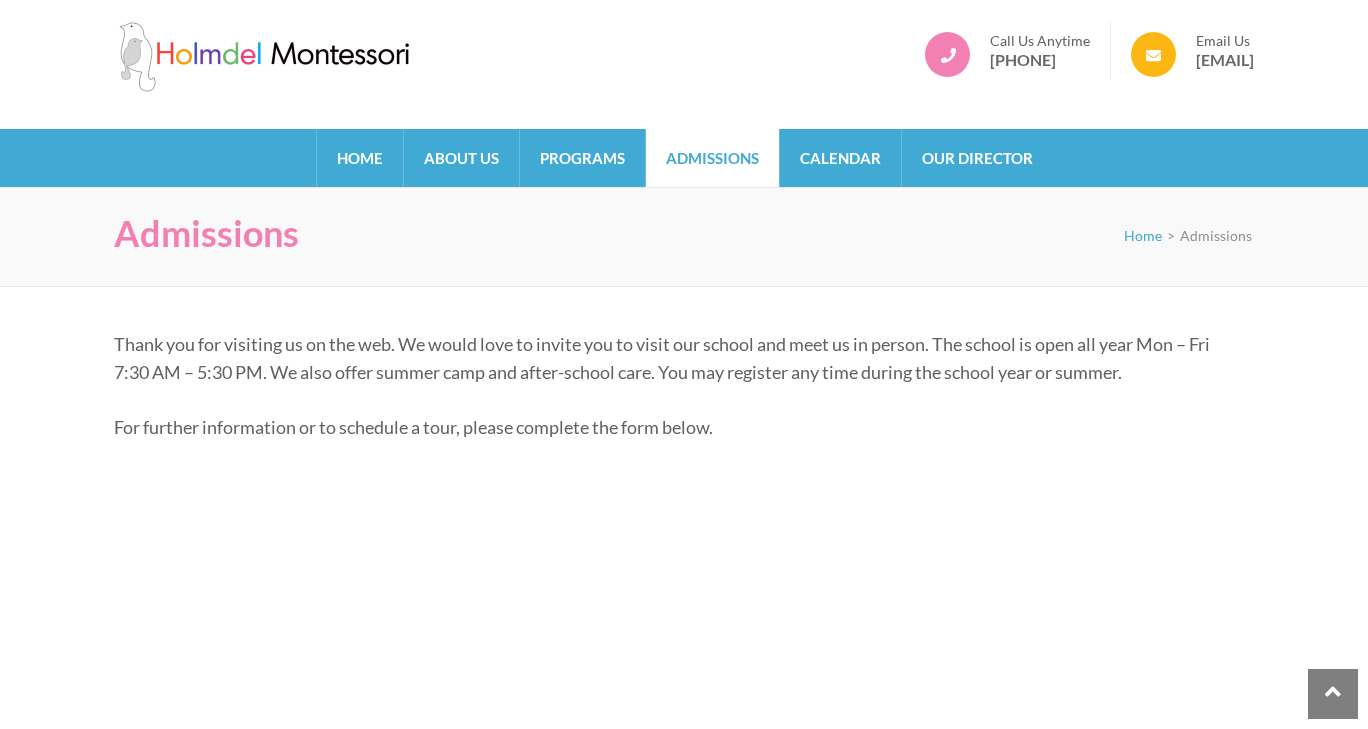 scroll, scrollTop: 0, scrollLeft: 0, axis: both 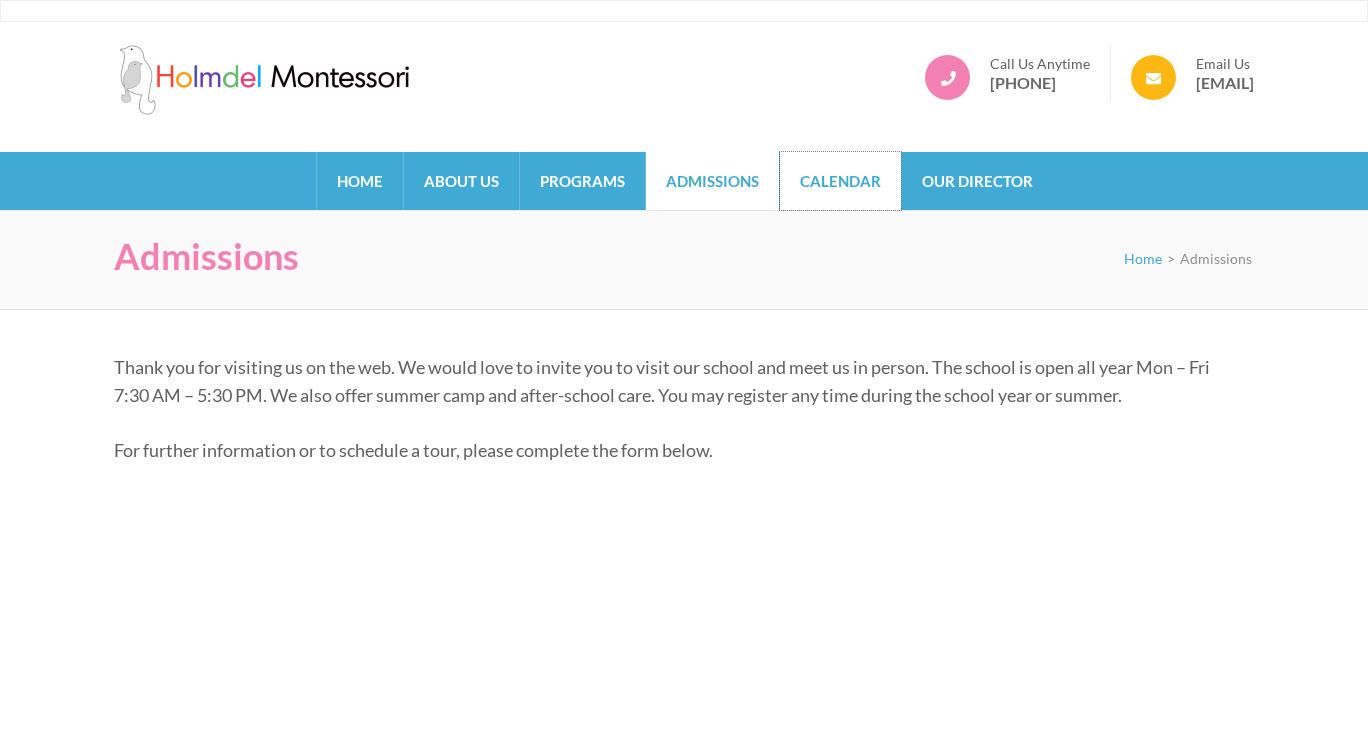 click on "Calendar" at bounding box center (840, 181) 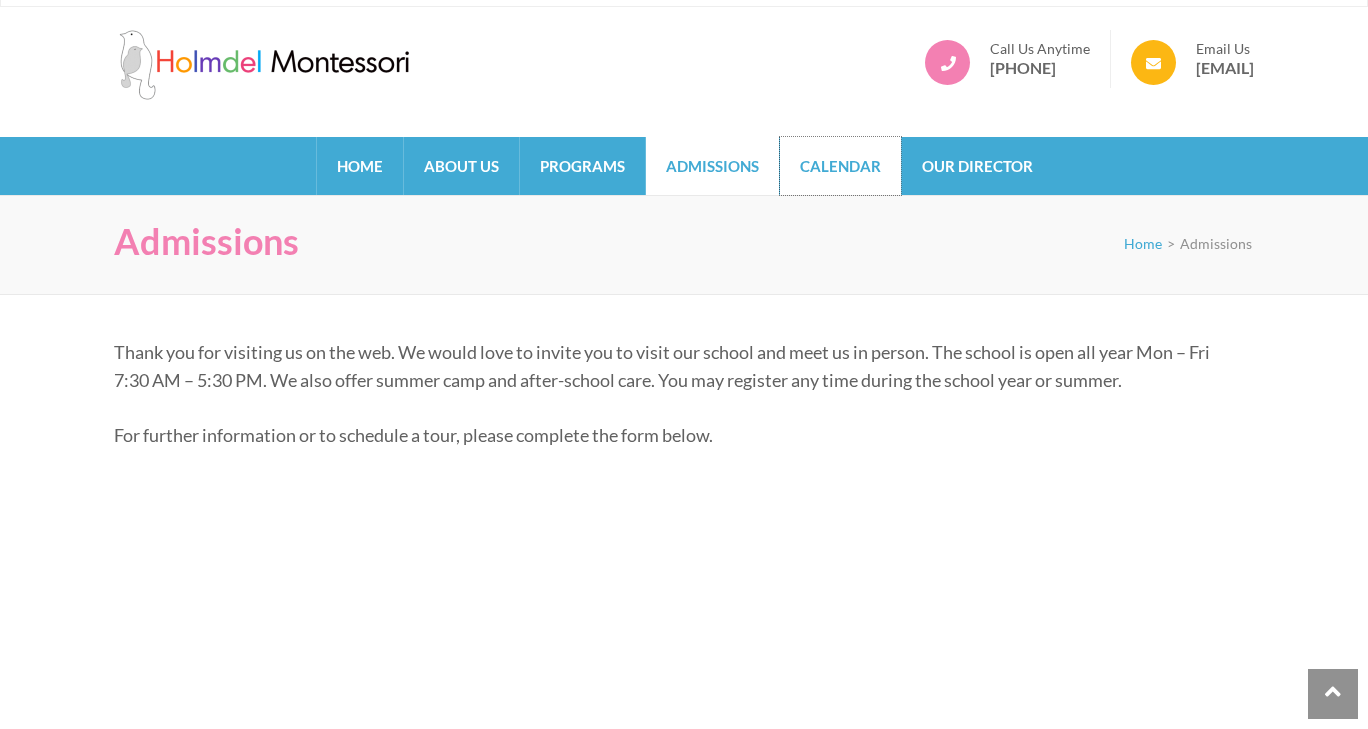 scroll, scrollTop: 0, scrollLeft: 0, axis: both 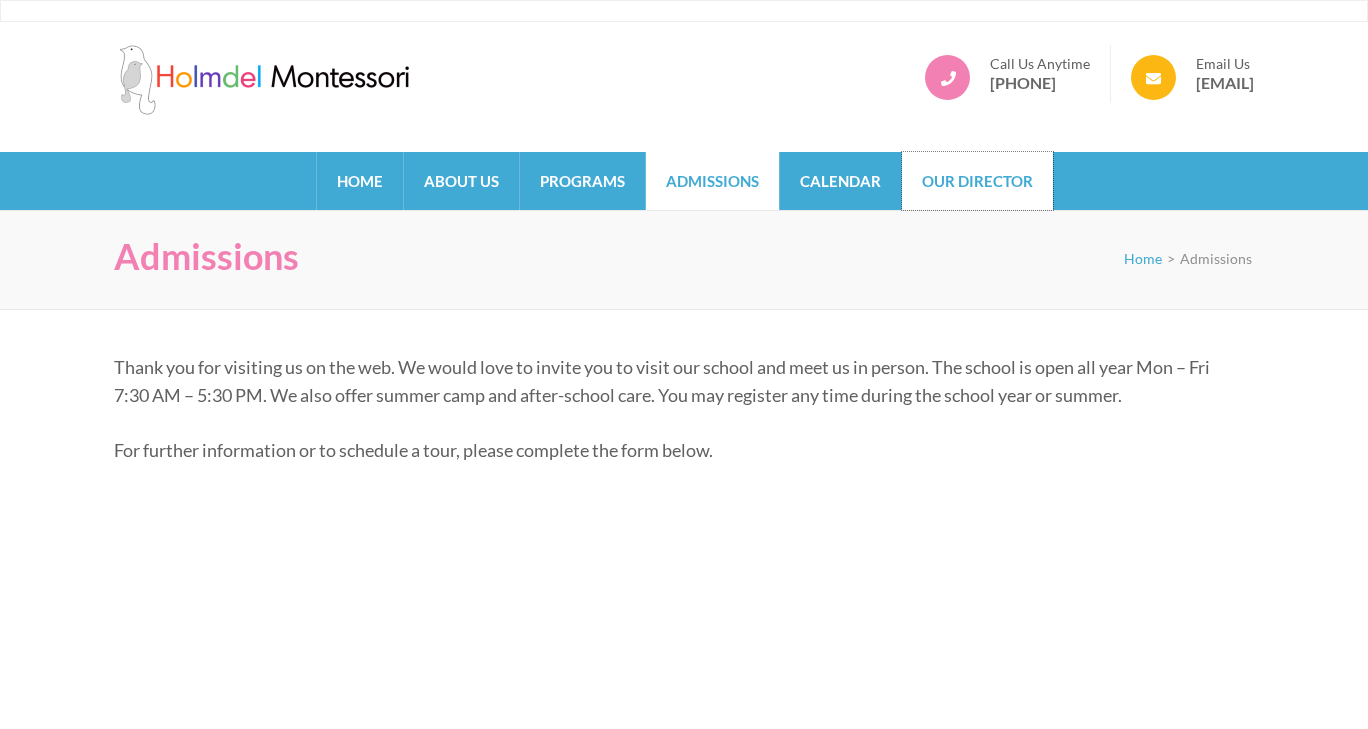 click on "Our Director" at bounding box center [977, 181] 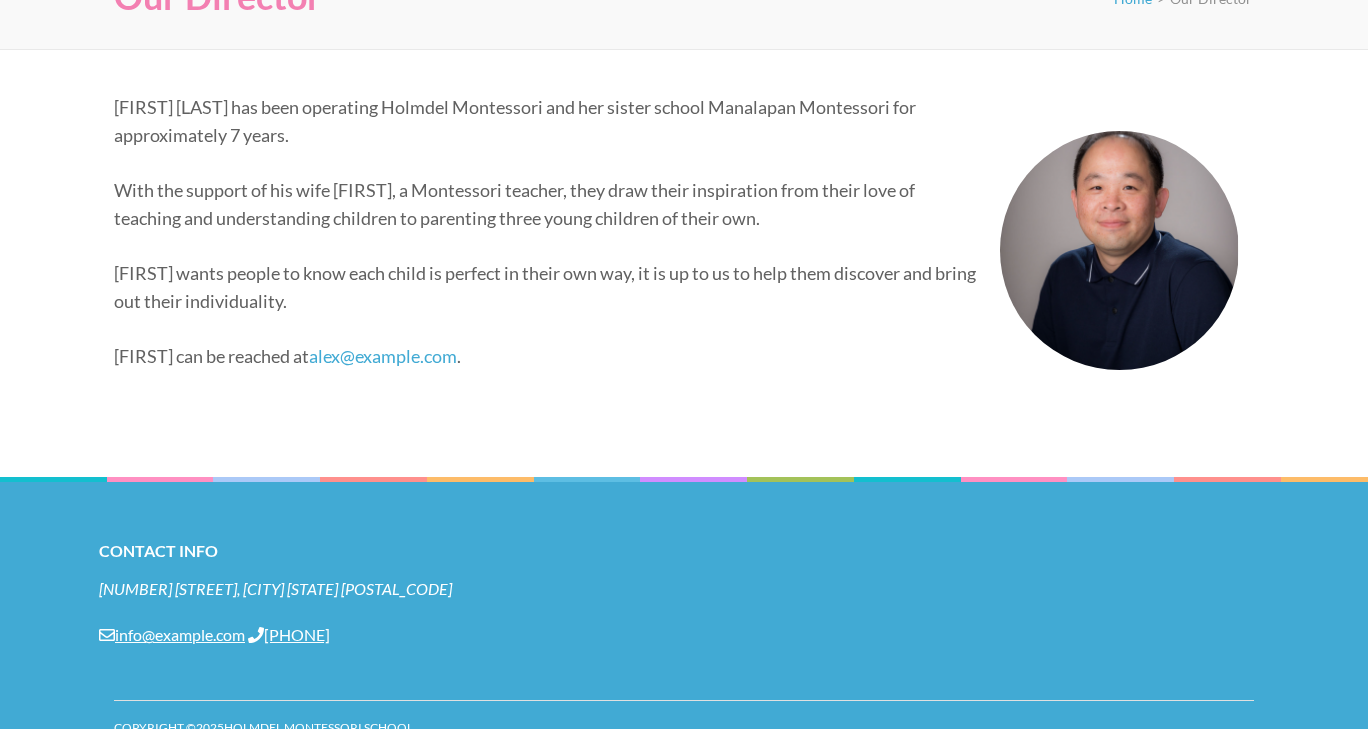 scroll, scrollTop: 0, scrollLeft: 0, axis: both 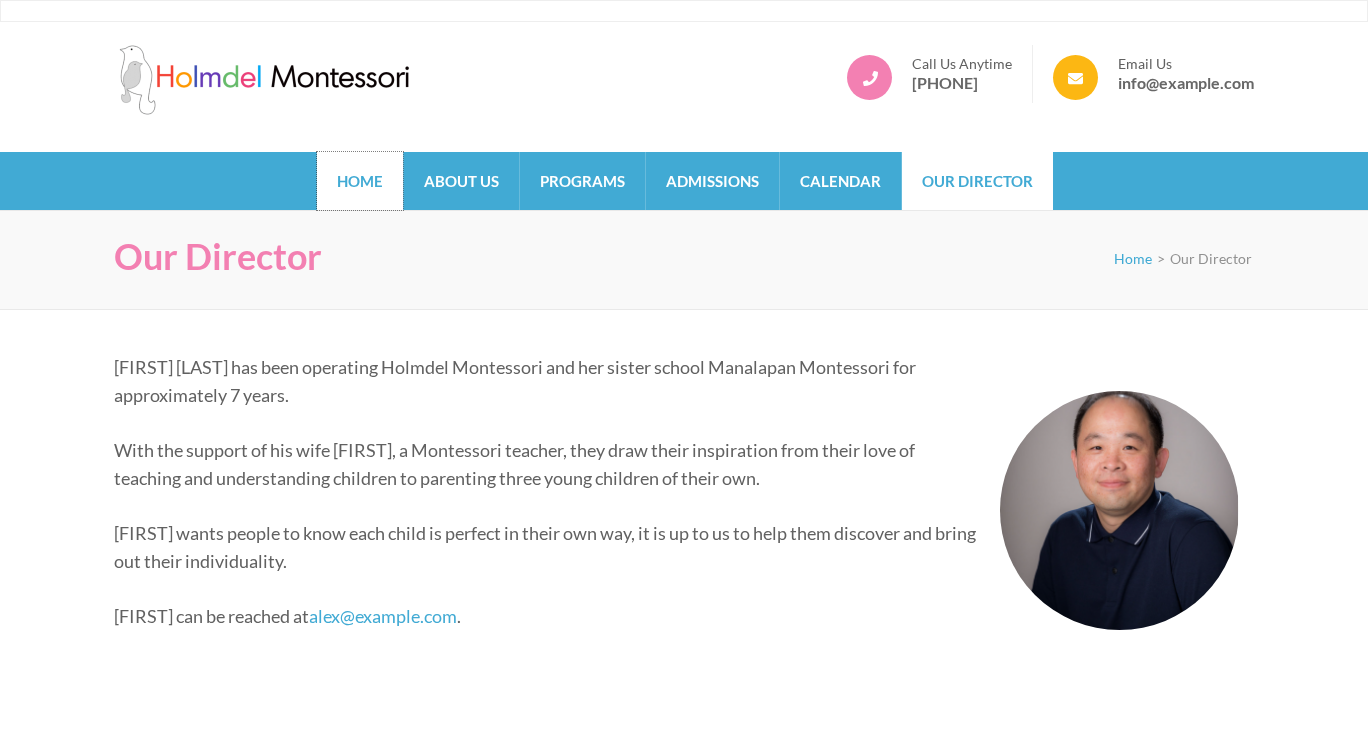 click on "Home" at bounding box center (360, 181) 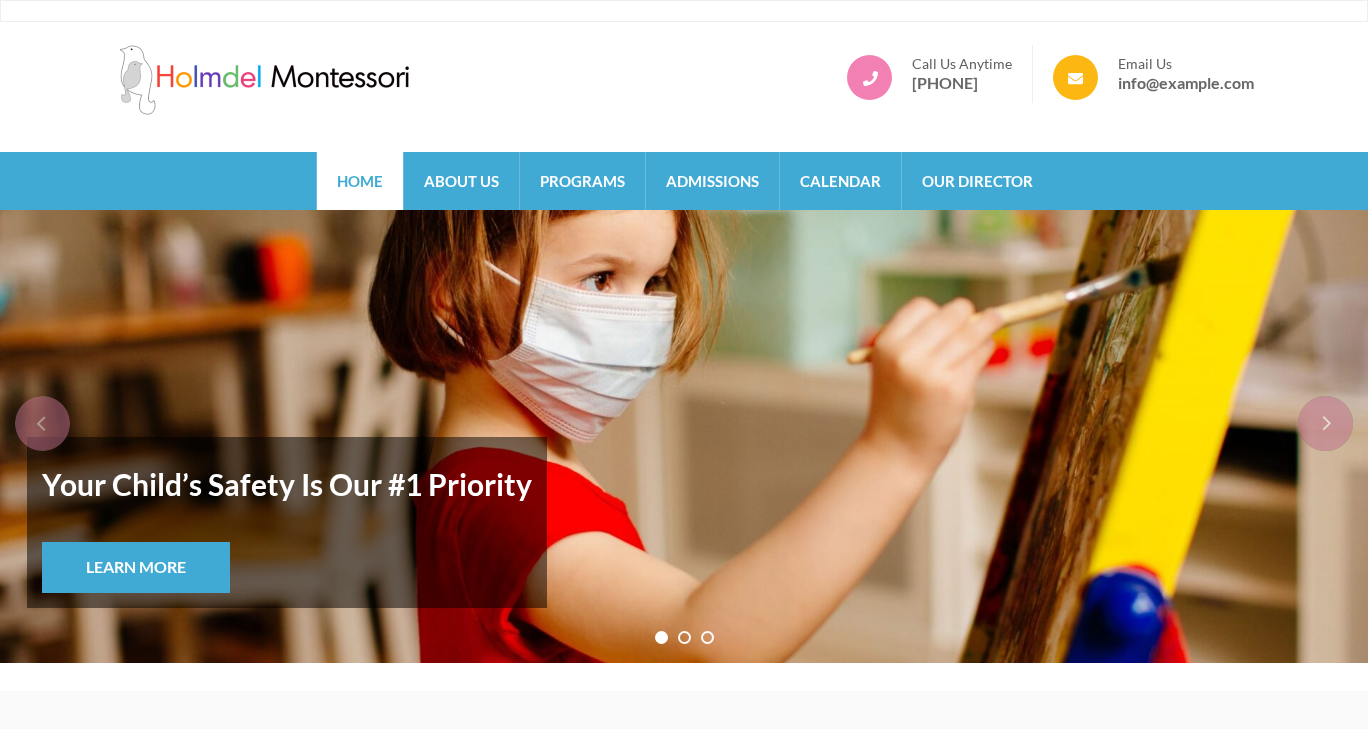 scroll, scrollTop: 0, scrollLeft: 0, axis: both 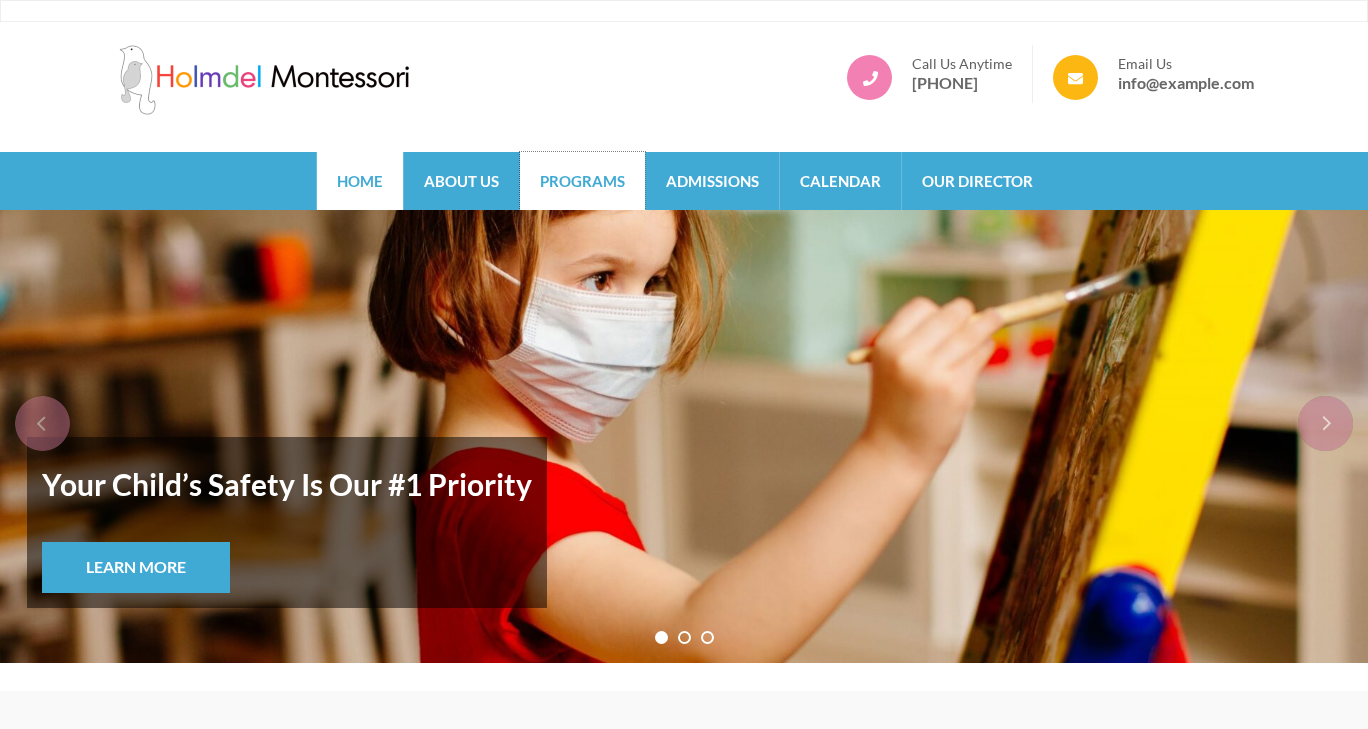 click on "Programs" at bounding box center [582, 181] 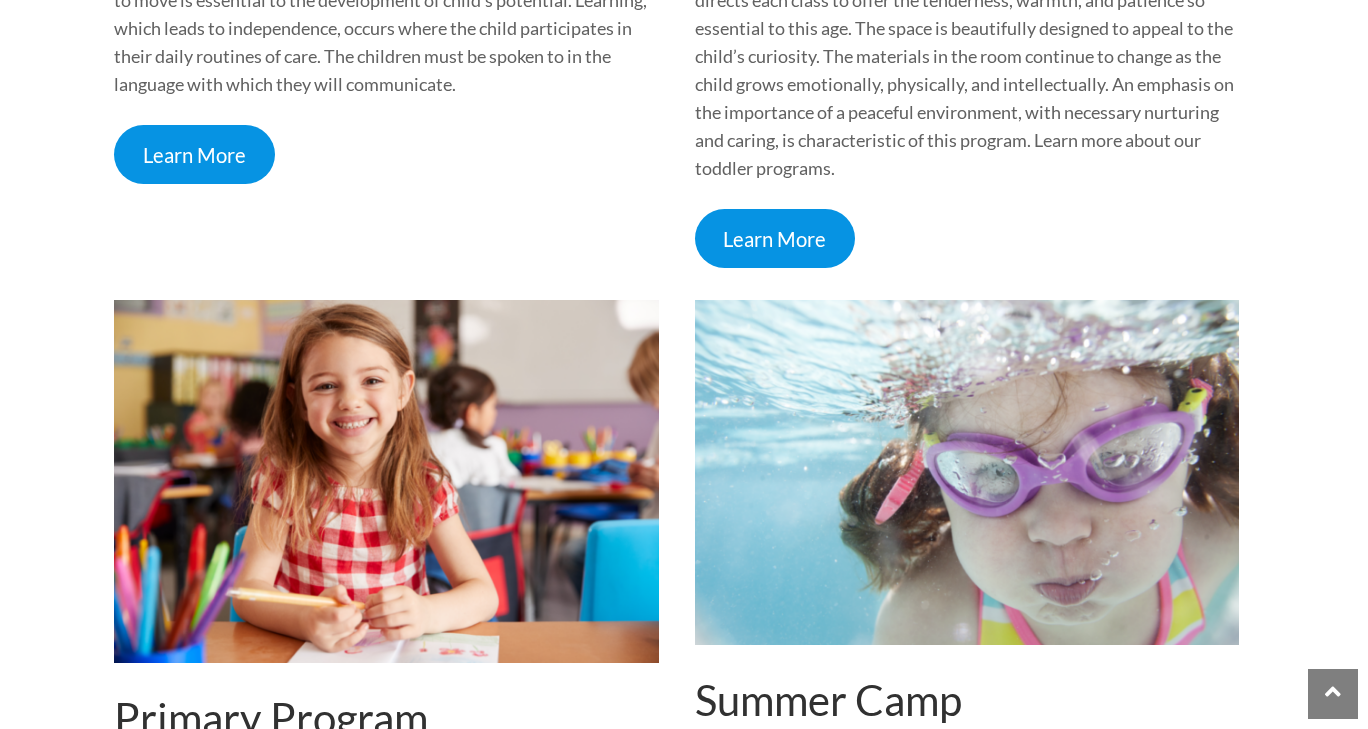 scroll, scrollTop: 0, scrollLeft: 0, axis: both 